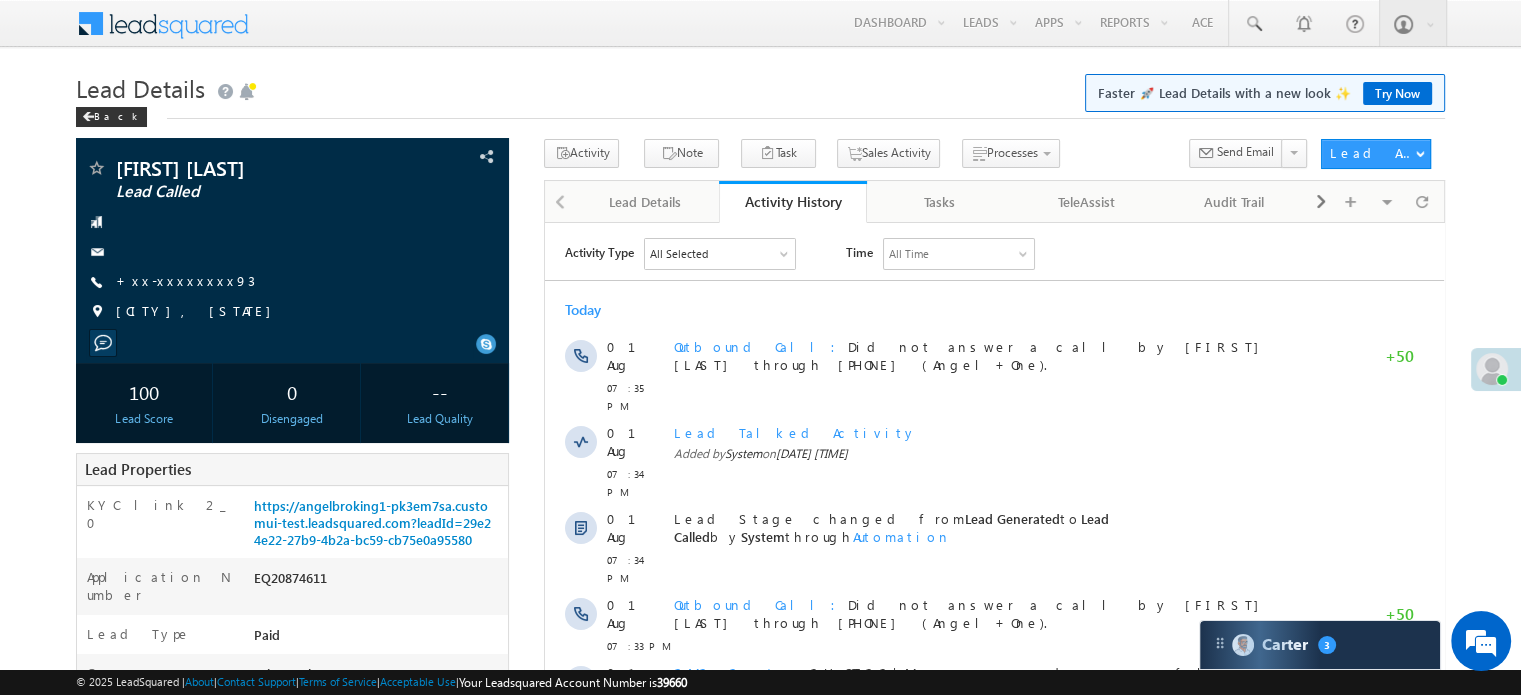 scroll, scrollTop: 0, scrollLeft: 0, axis: both 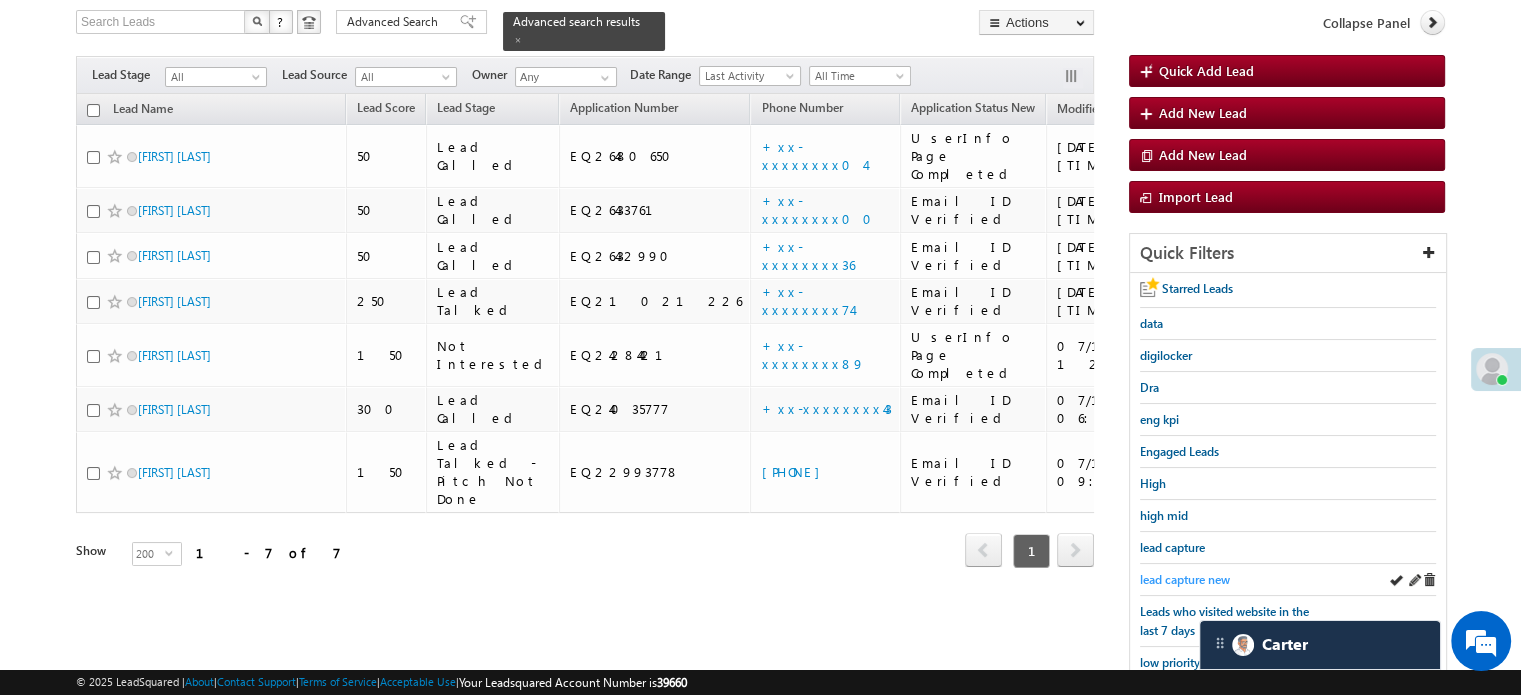 click on "lead capture new" at bounding box center [1185, 579] 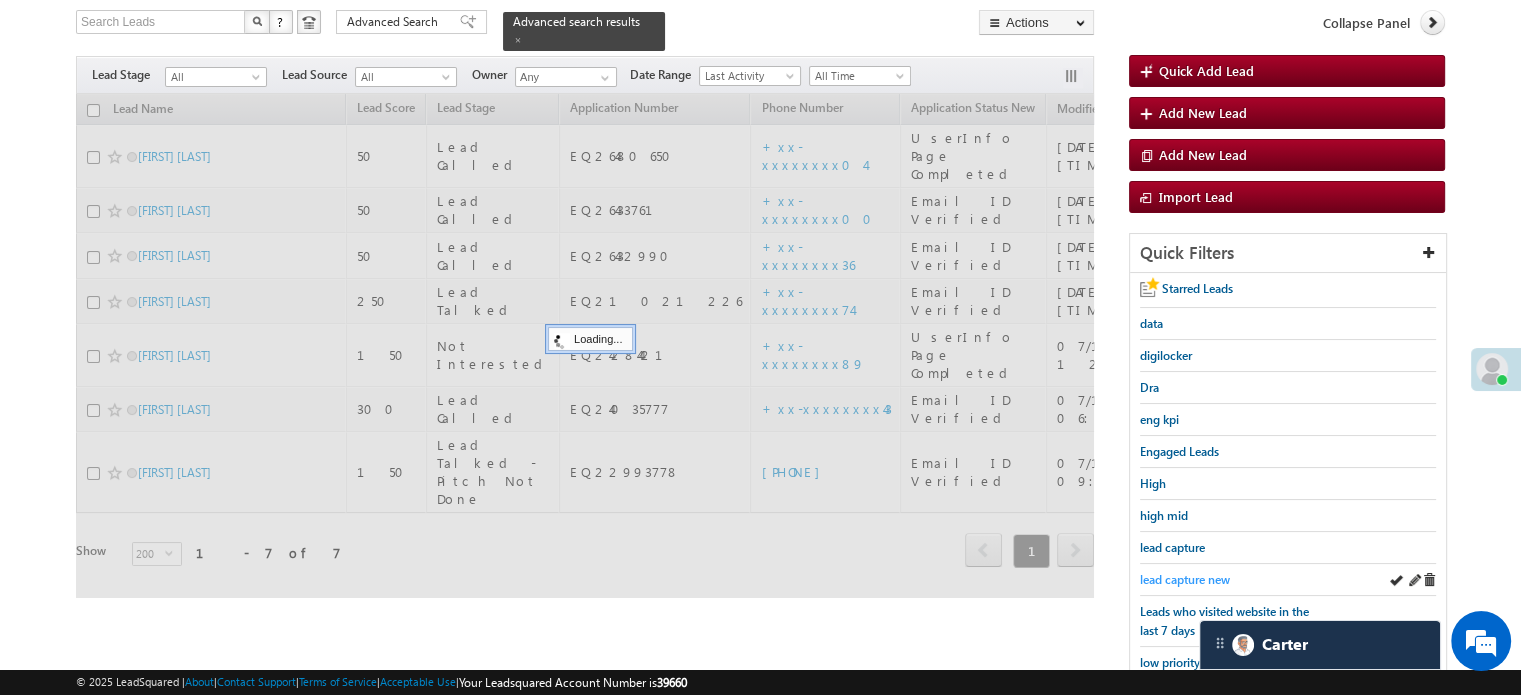 click on "lead capture new" at bounding box center (1185, 579) 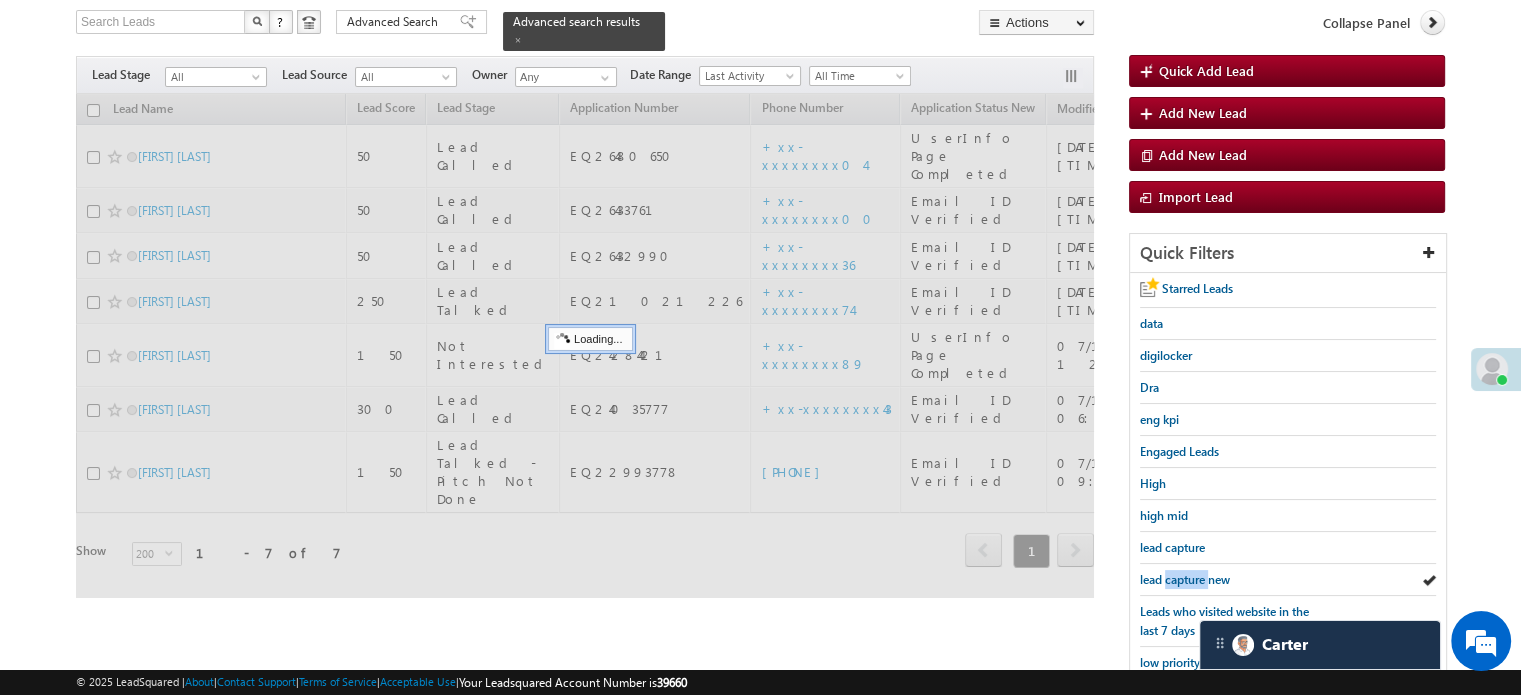 click on "lead capture new" at bounding box center [1185, 579] 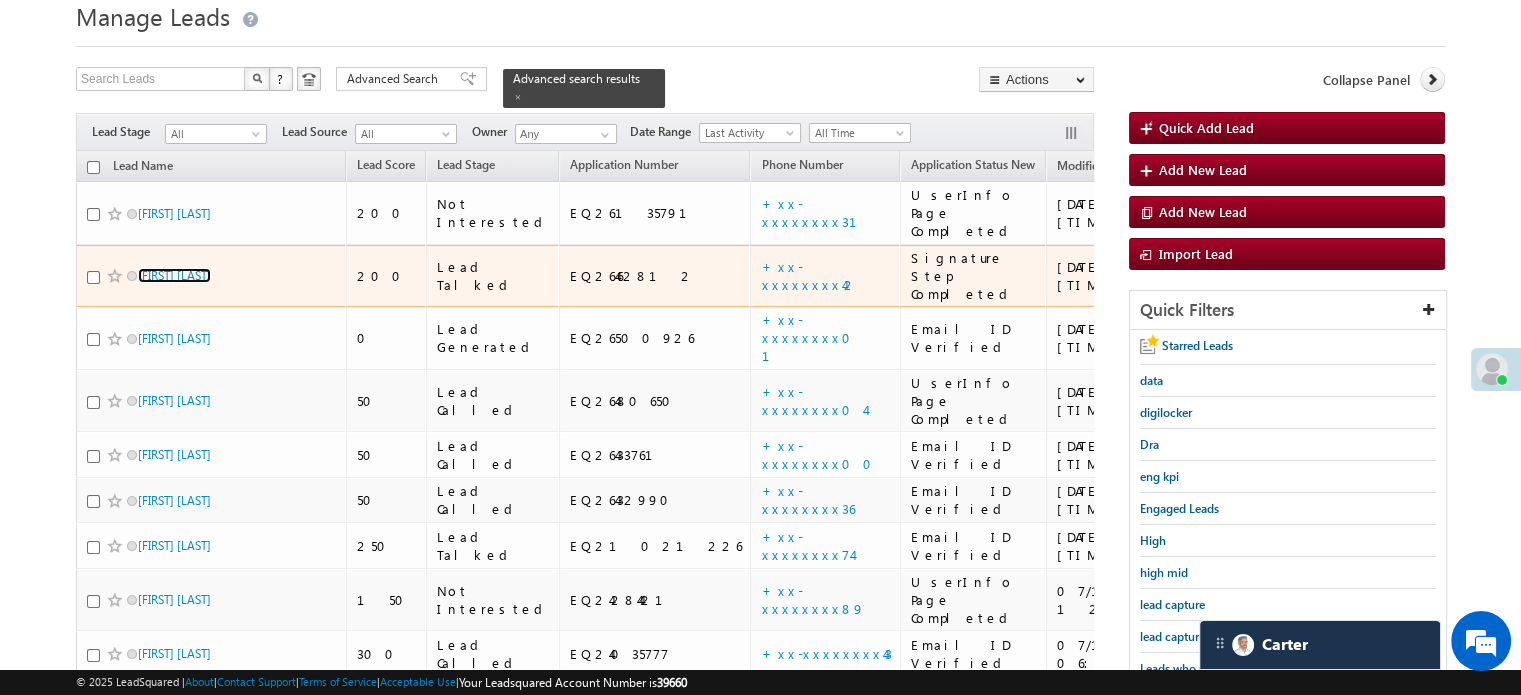 scroll, scrollTop: 29, scrollLeft: 0, axis: vertical 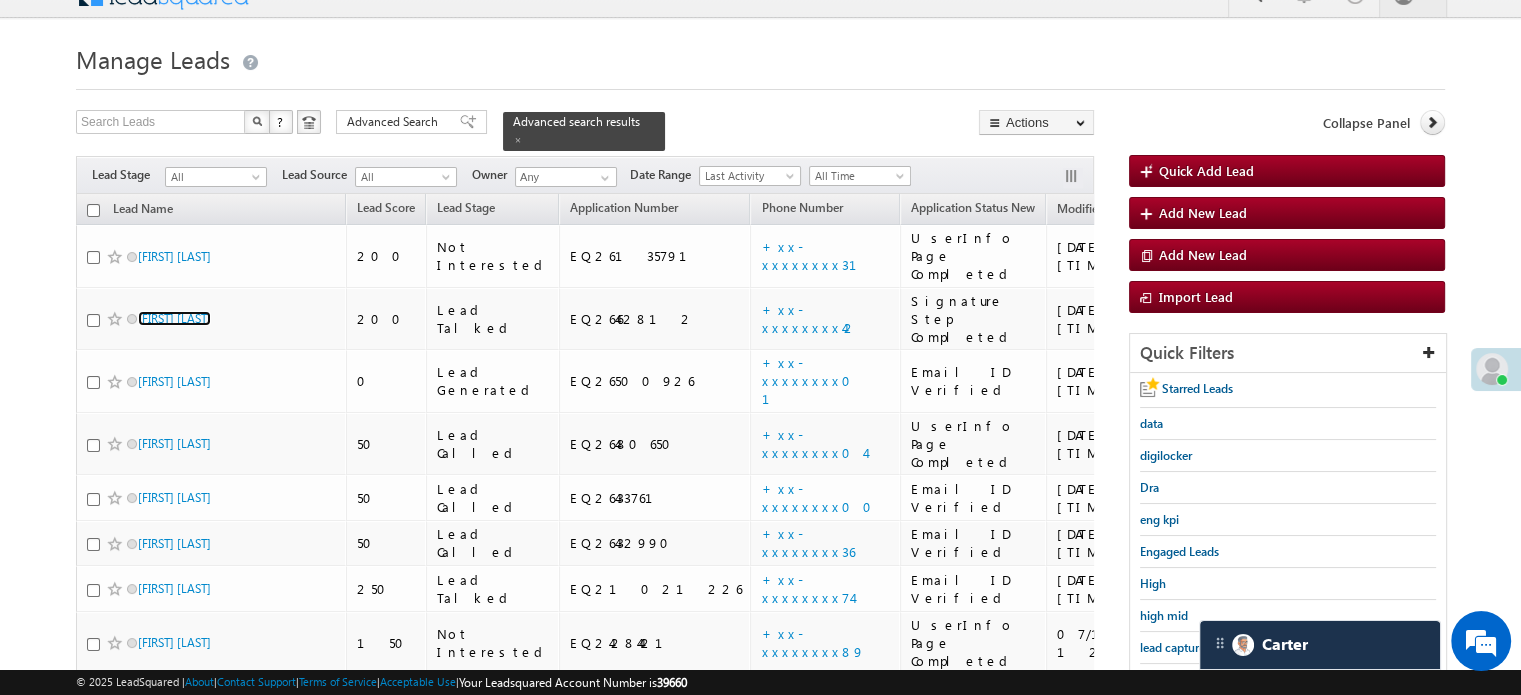 drag, startPoint x: 174, startPoint y: 180, endPoint x: 155, endPoint y: 288, distance: 109.65856 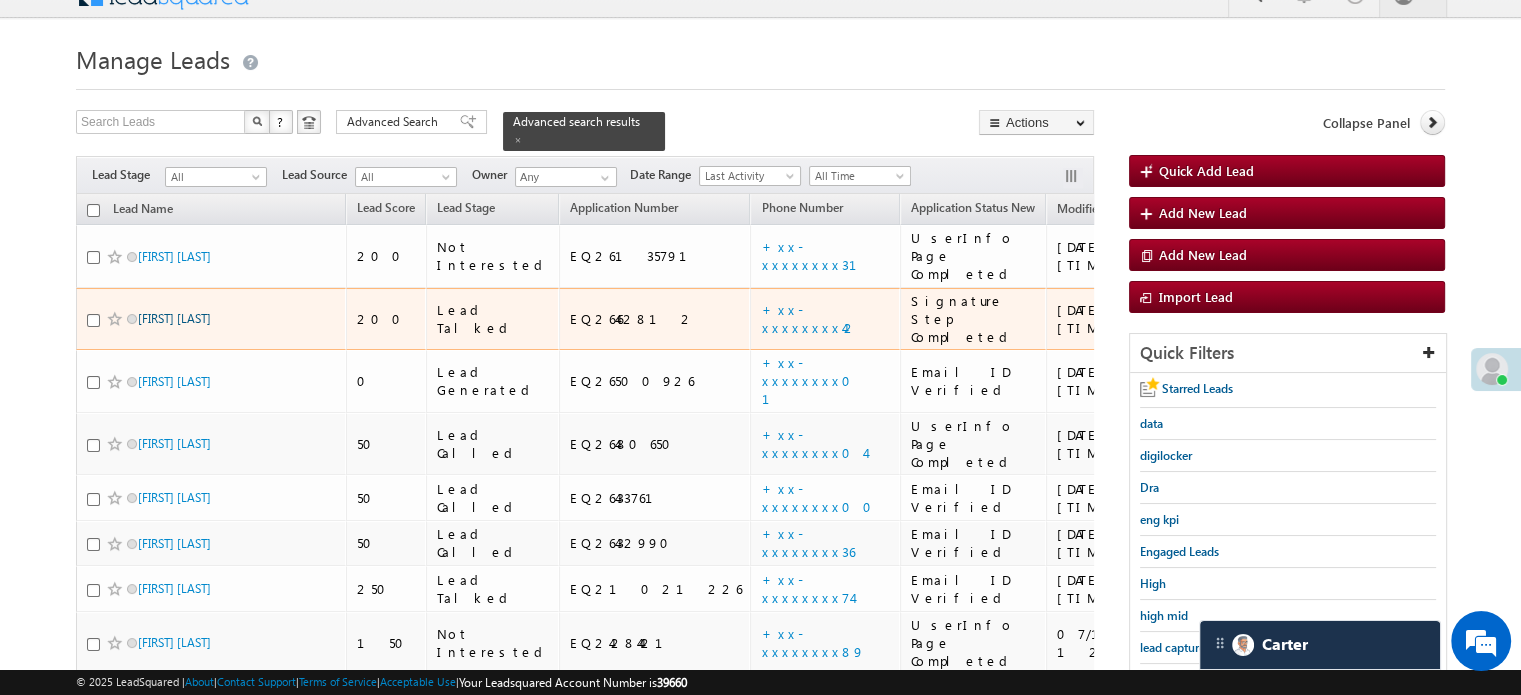 drag, startPoint x: 155, startPoint y: 288, endPoint x: 145, endPoint y: 279, distance: 13.453624 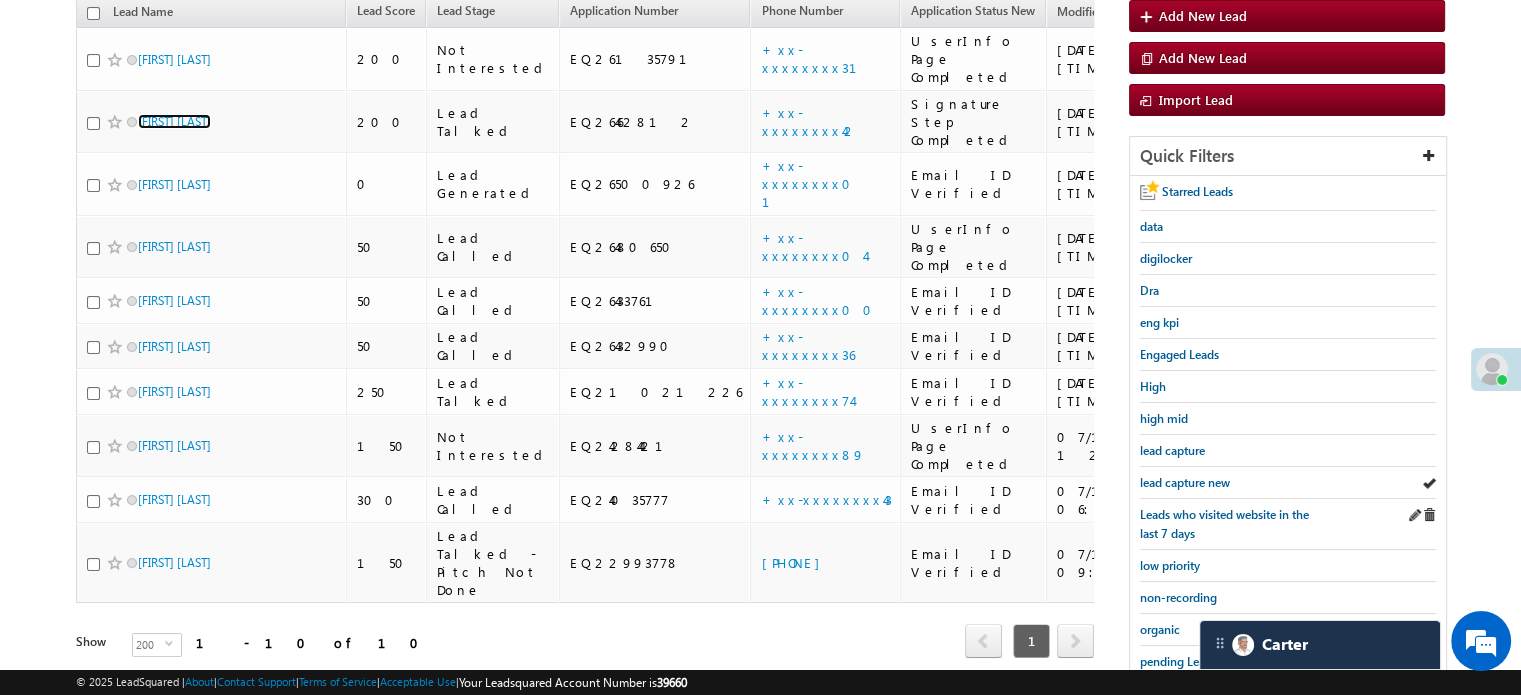 scroll, scrollTop: 229, scrollLeft: 0, axis: vertical 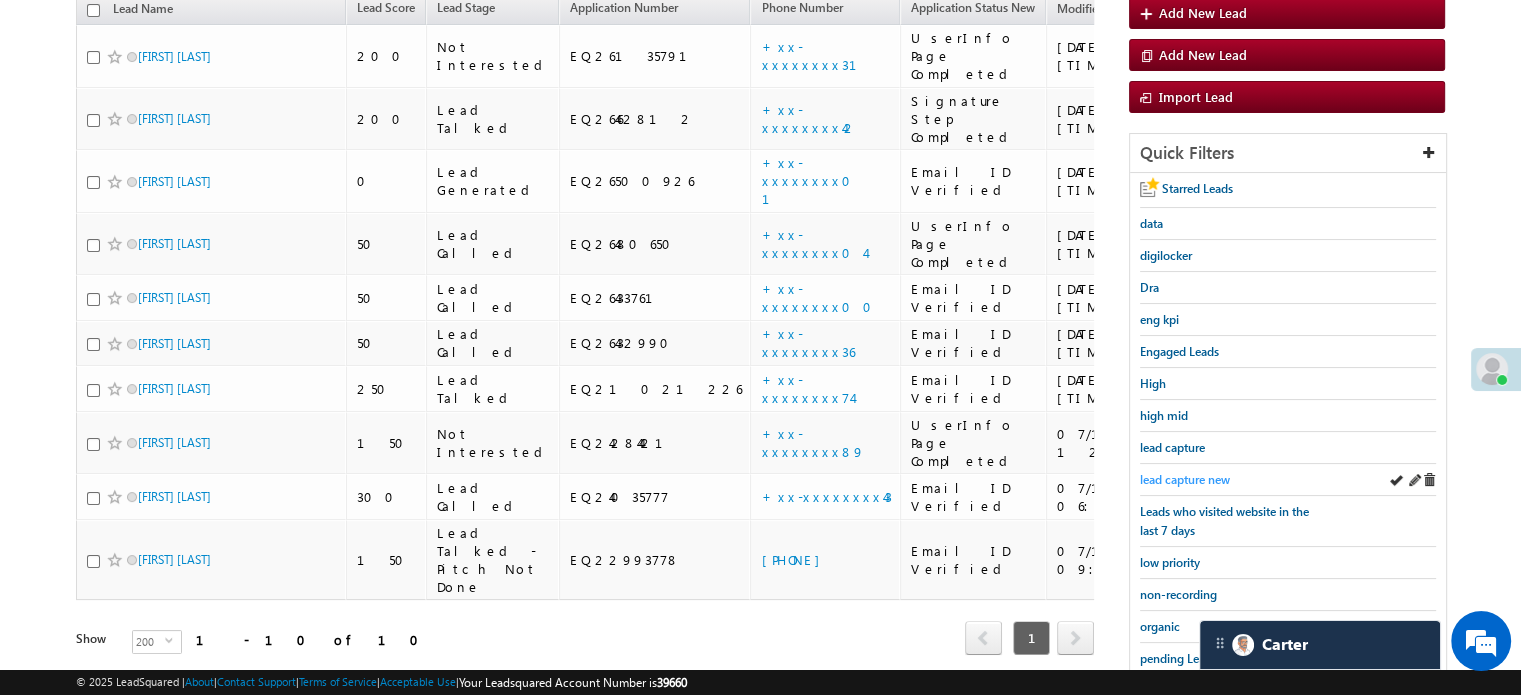 click on "lead capture new" at bounding box center (1185, 479) 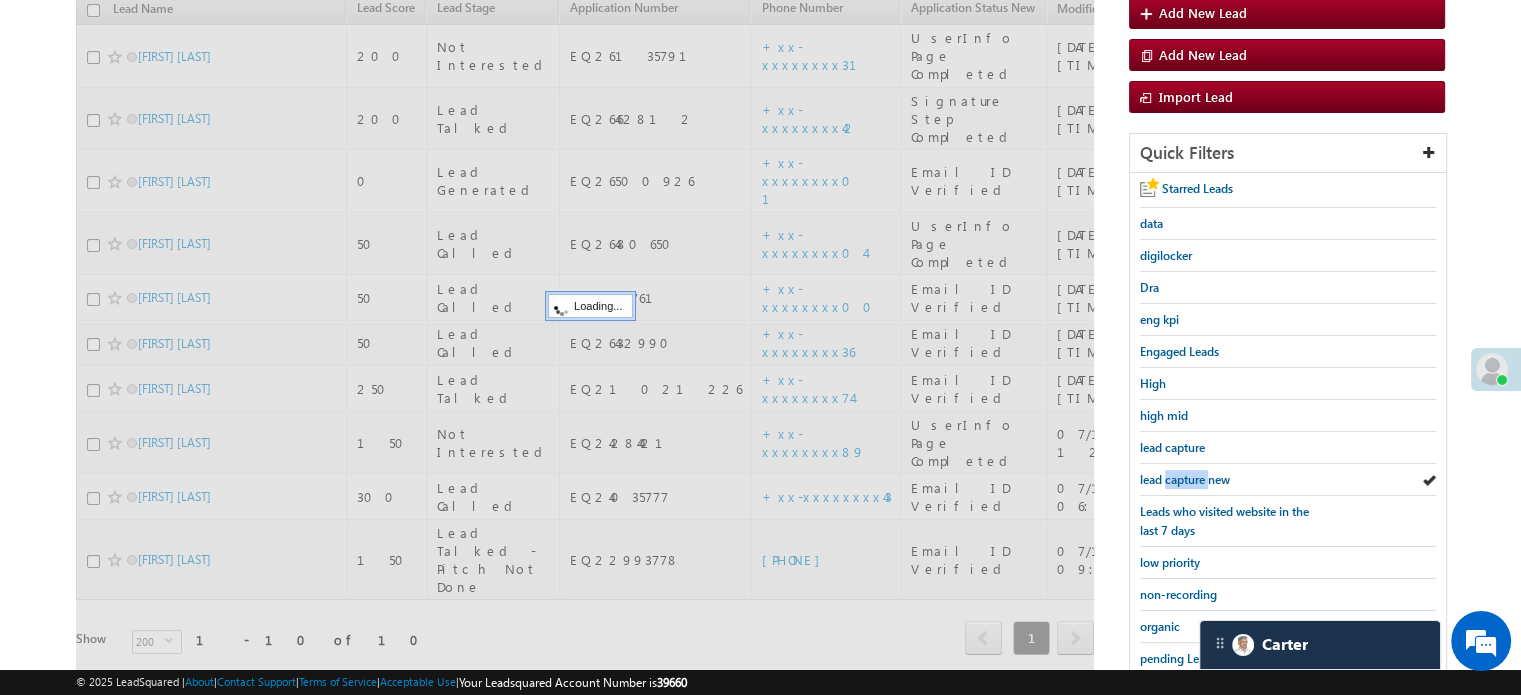 click on "lead capture new" at bounding box center (1185, 479) 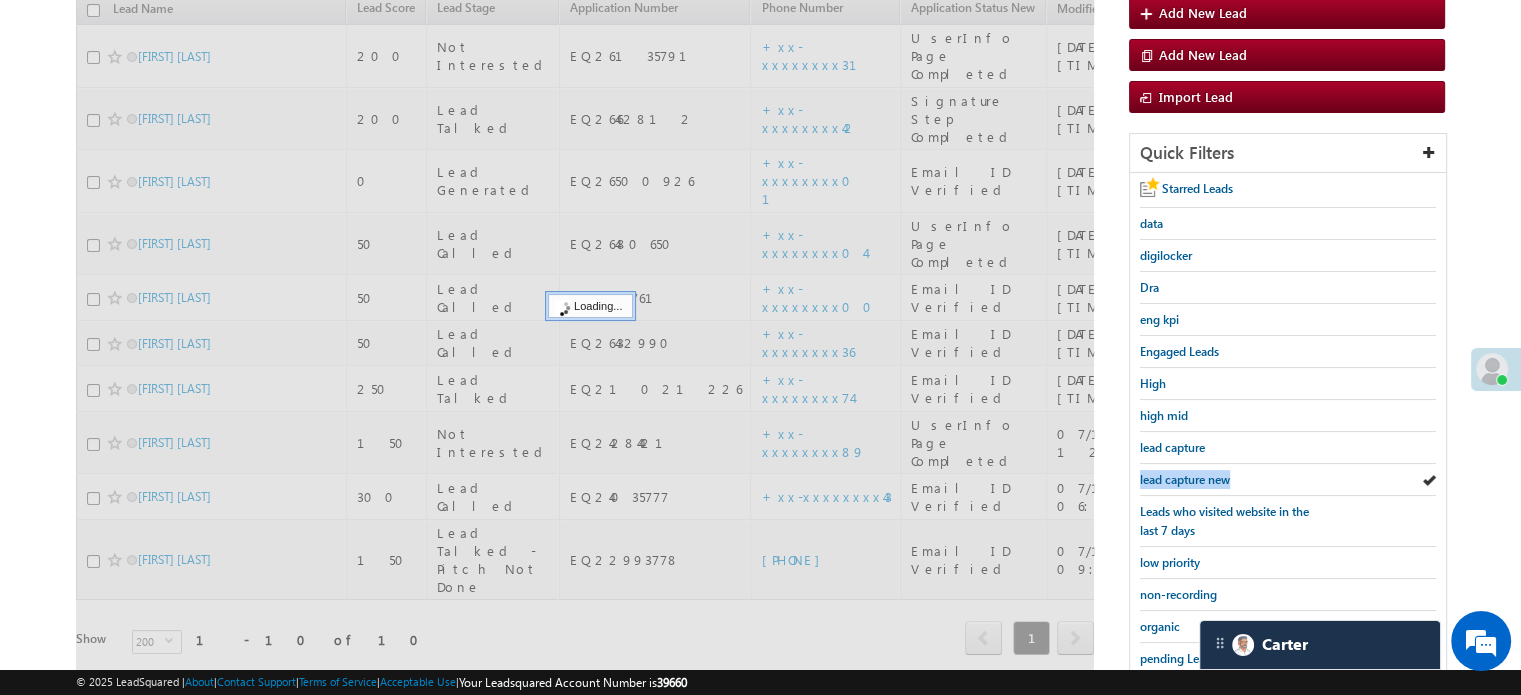 click on "lead capture new" at bounding box center (1185, 479) 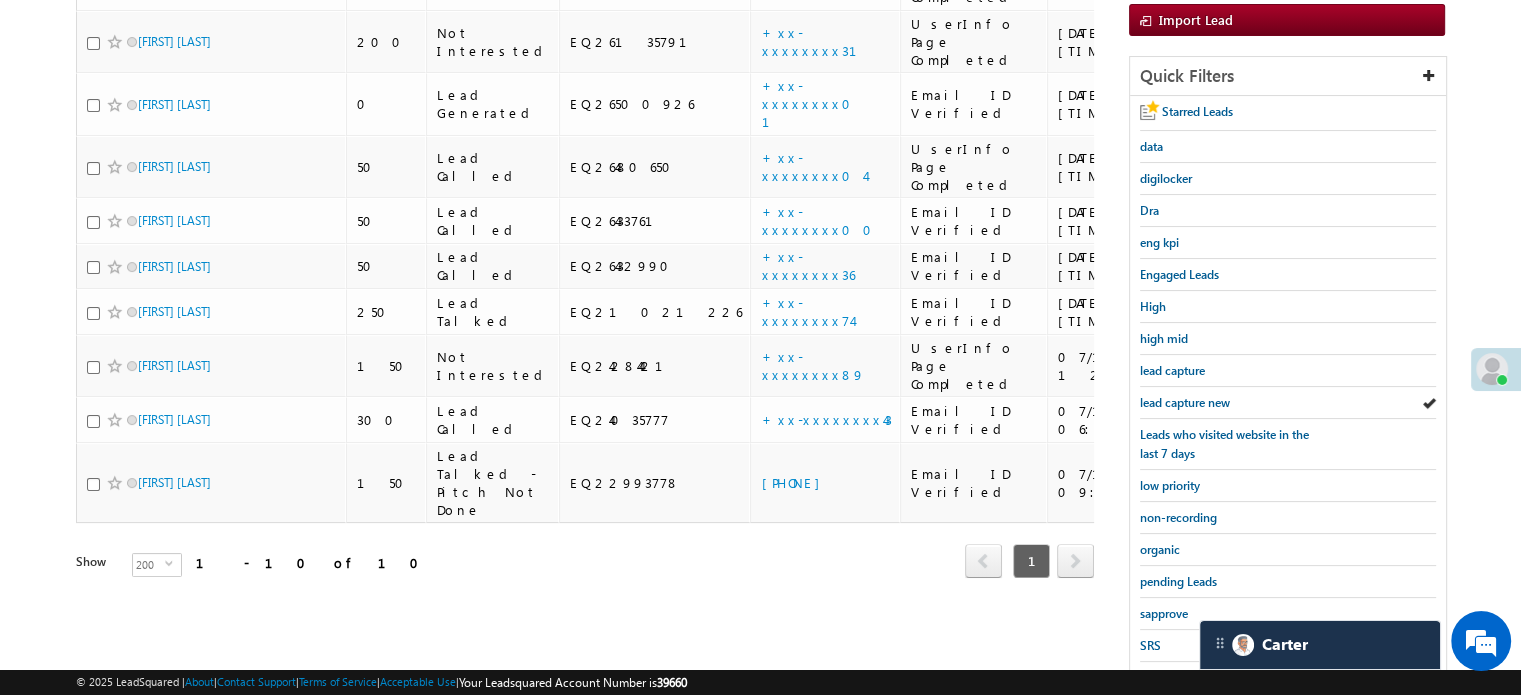 scroll, scrollTop: 429, scrollLeft: 0, axis: vertical 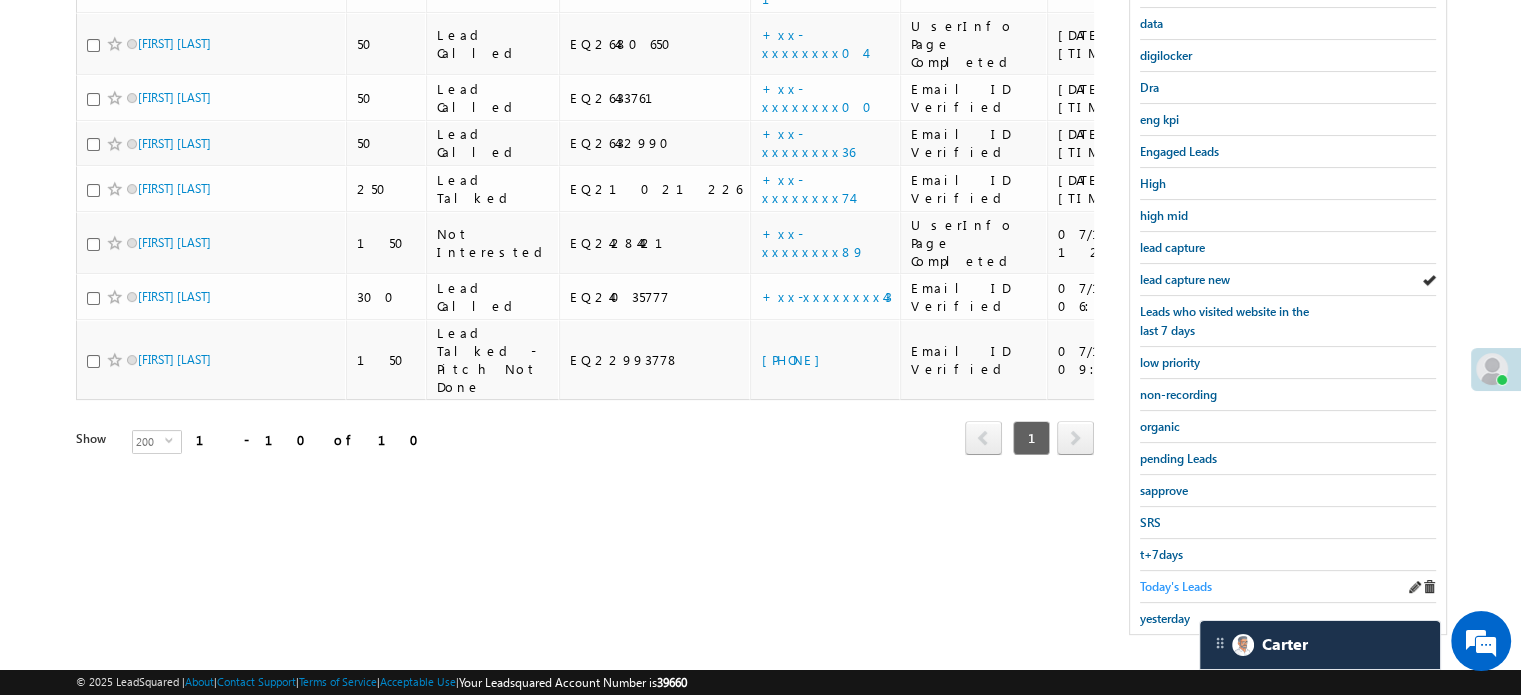 click on "Today's Leads" at bounding box center [1176, 586] 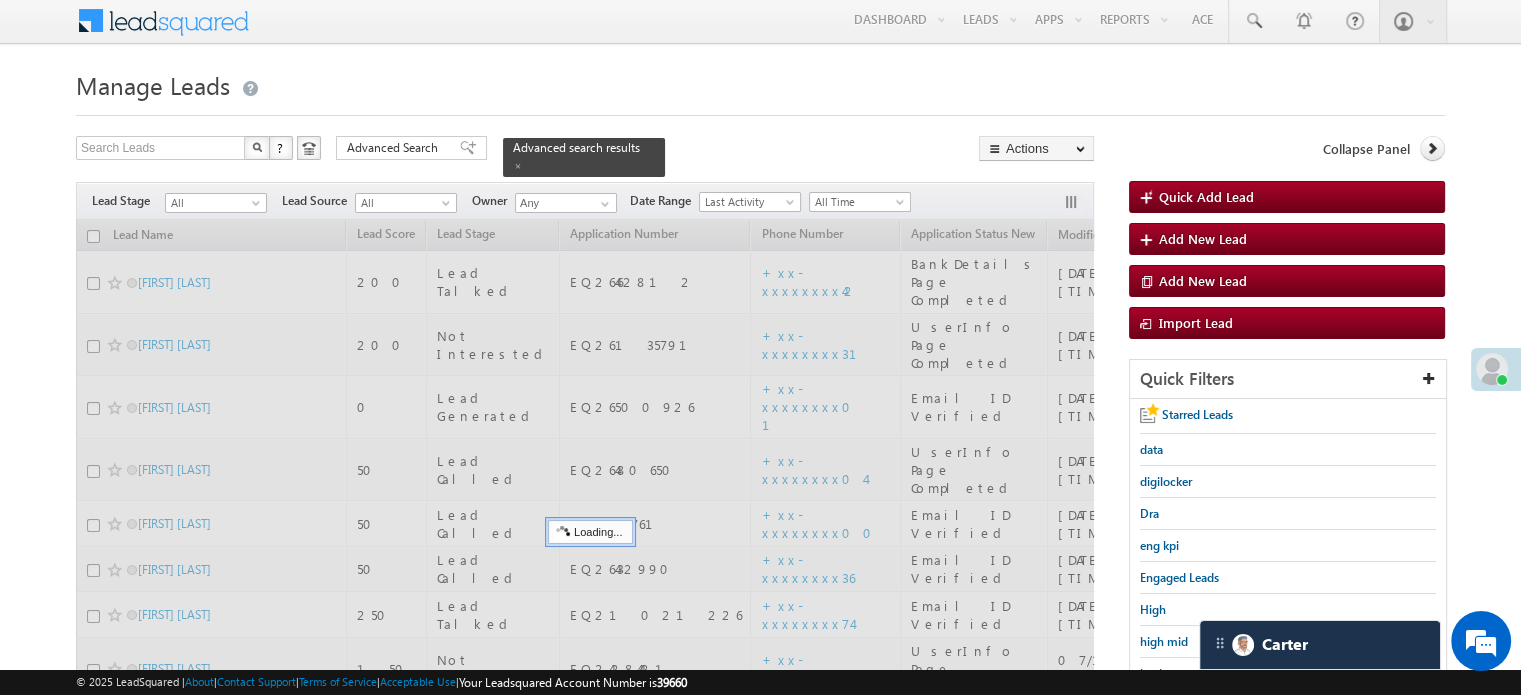 scroll, scrollTop: 0, scrollLeft: 0, axis: both 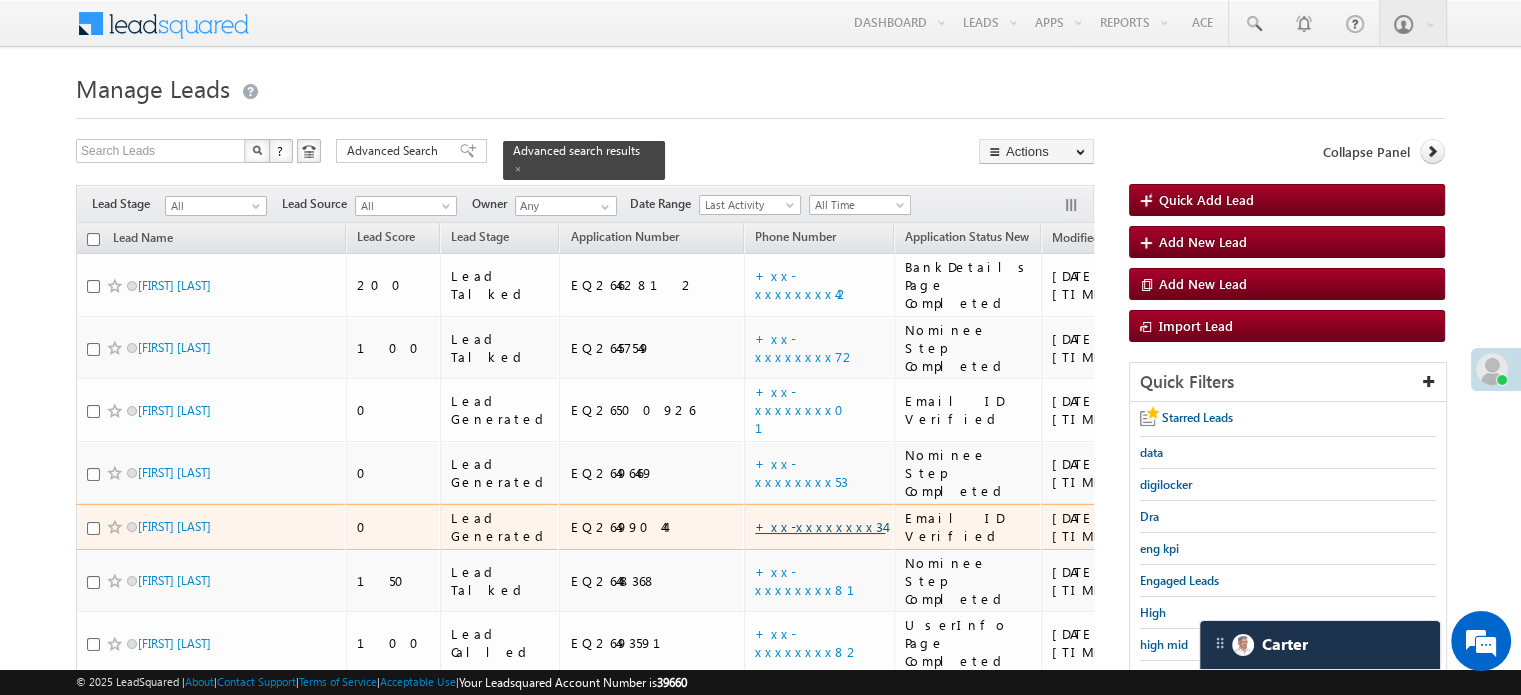 click on "+xx-xxxxxxxx34" at bounding box center (820, 526) 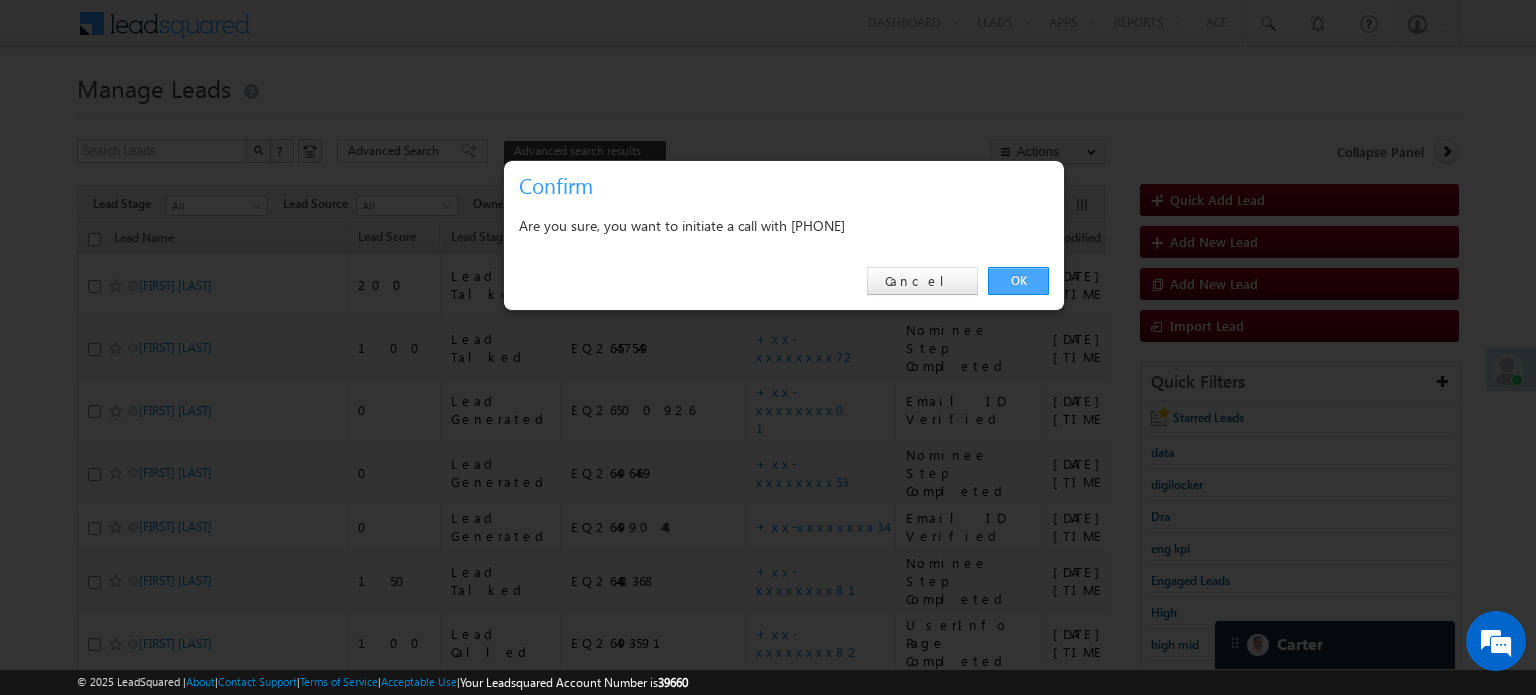 click on "OK" at bounding box center [1018, 281] 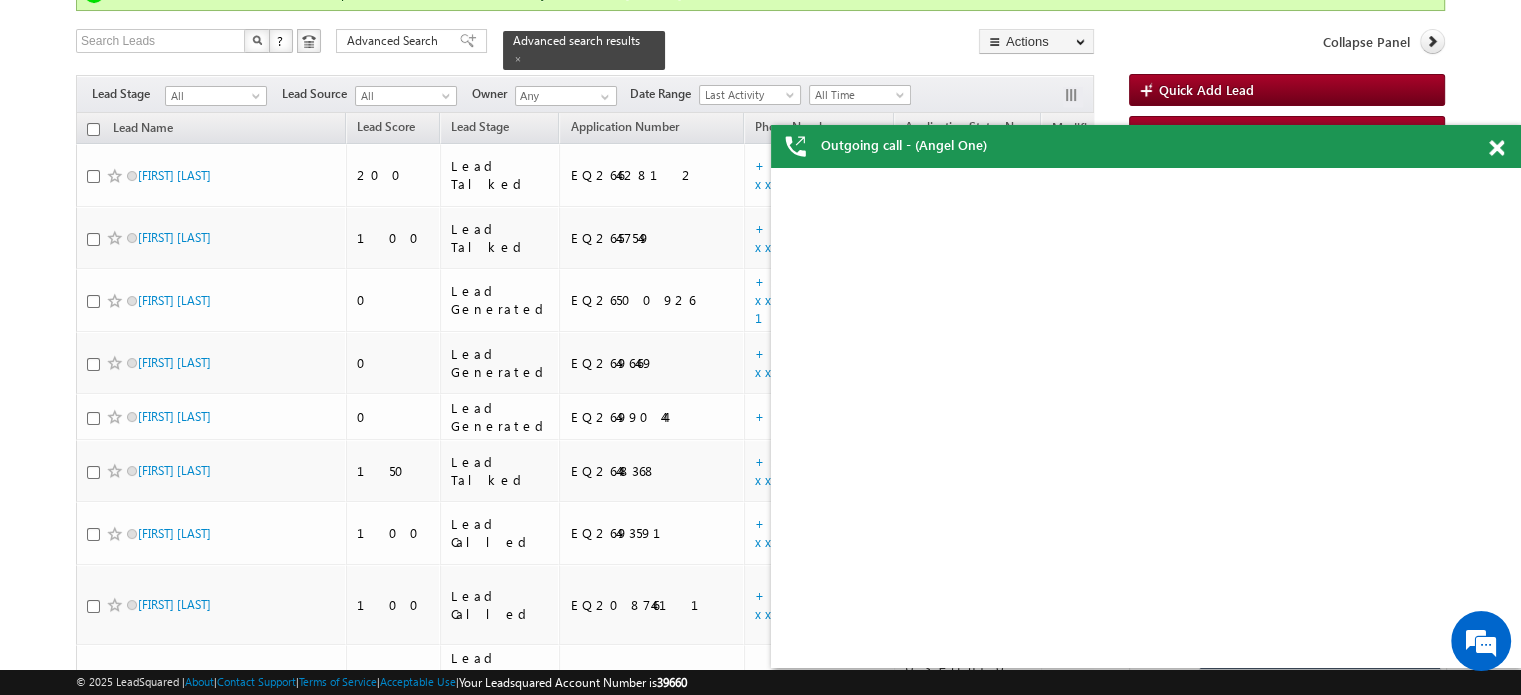 scroll, scrollTop: 200, scrollLeft: 0, axis: vertical 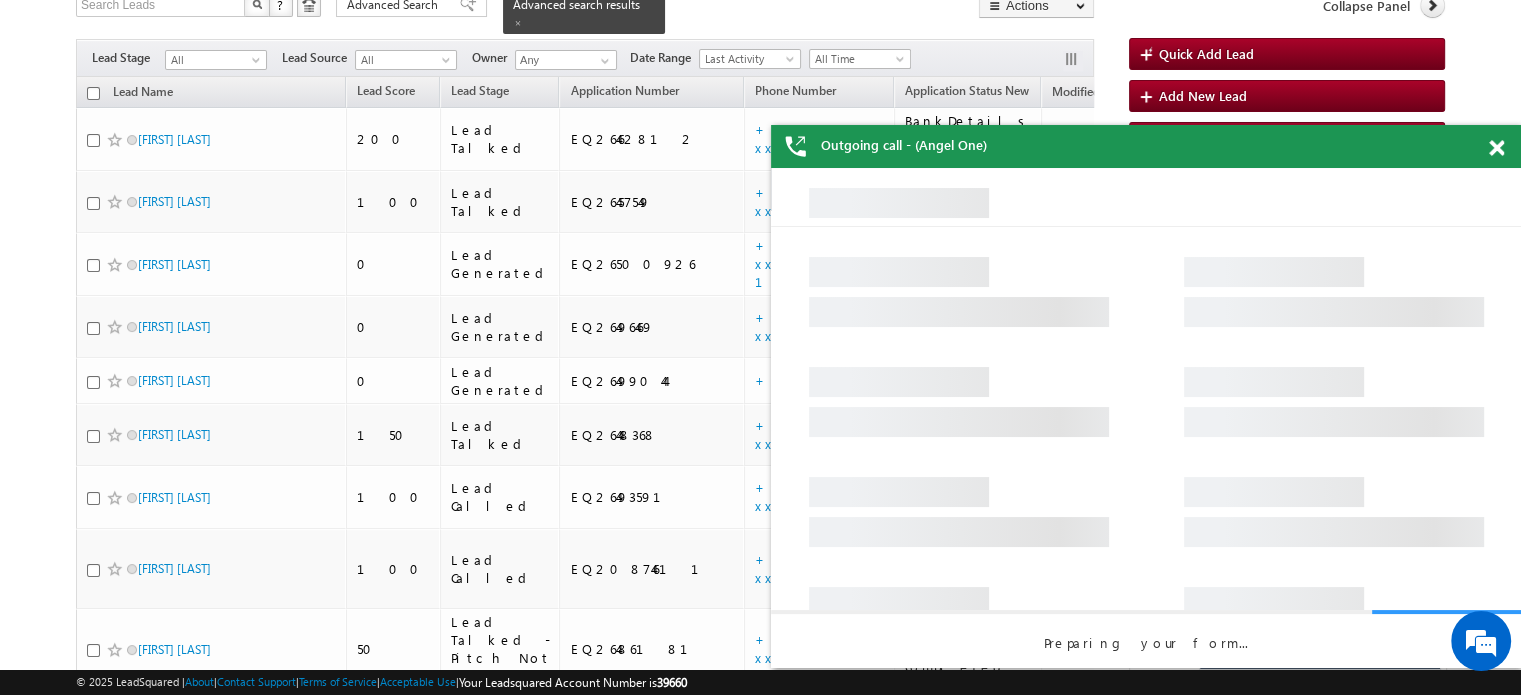 click at bounding box center [1496, 148] 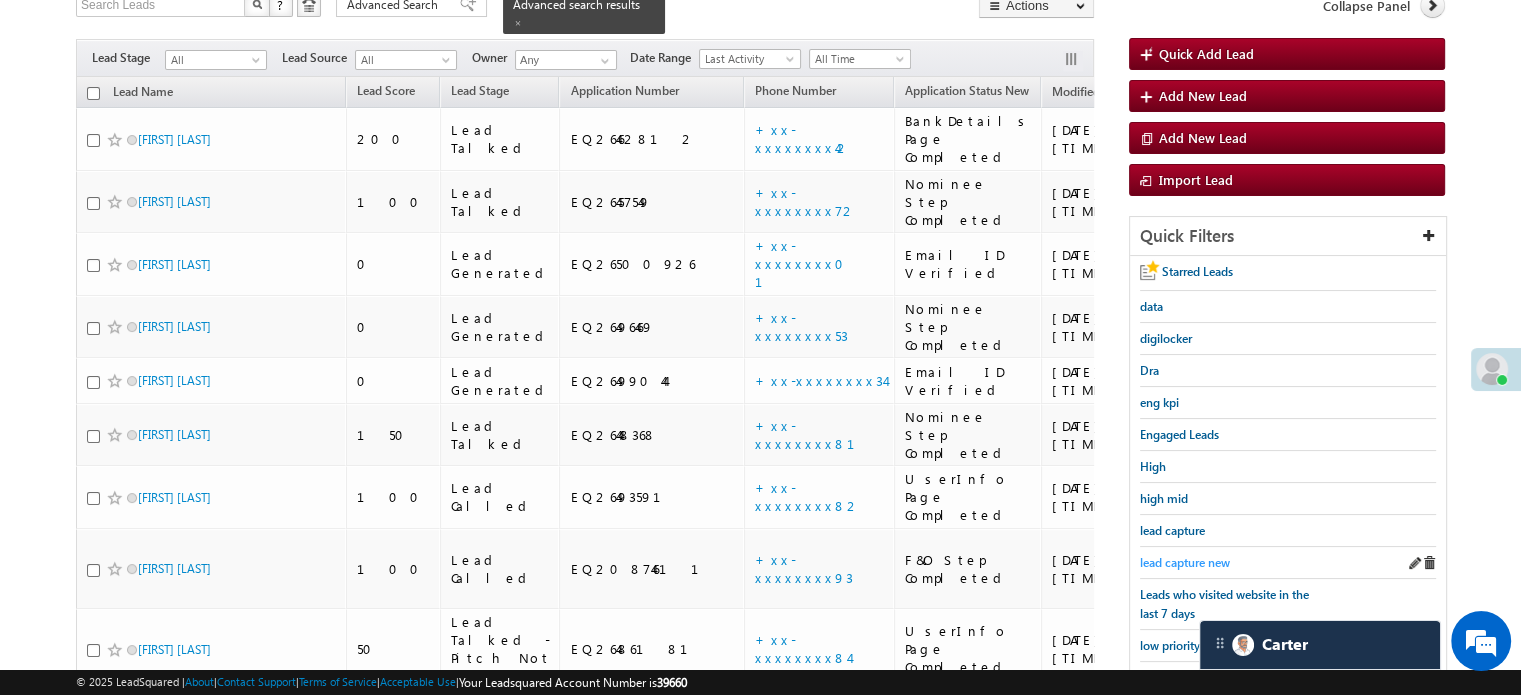 click on "lead capture new" at bounding box center [1185, 562] 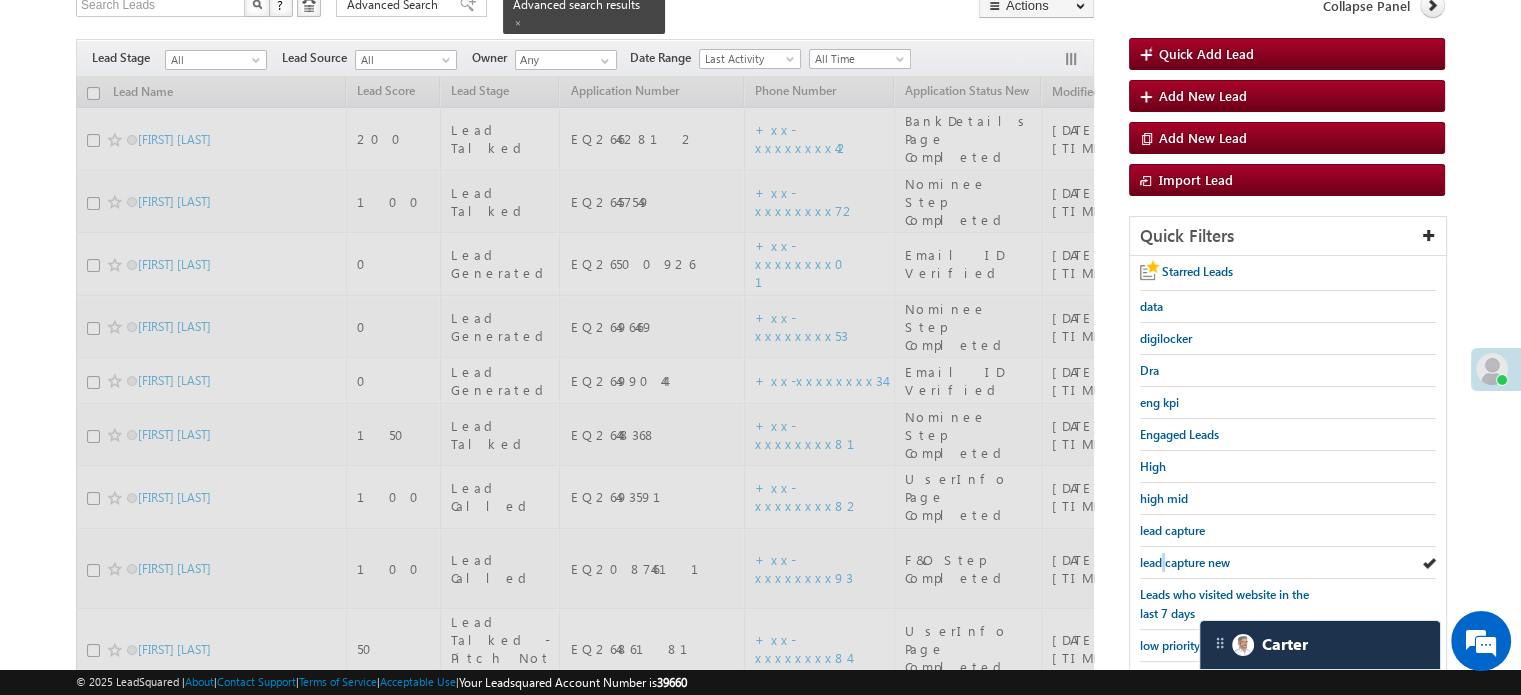 click on "lead capture new" at bounding box center [1185, 562] 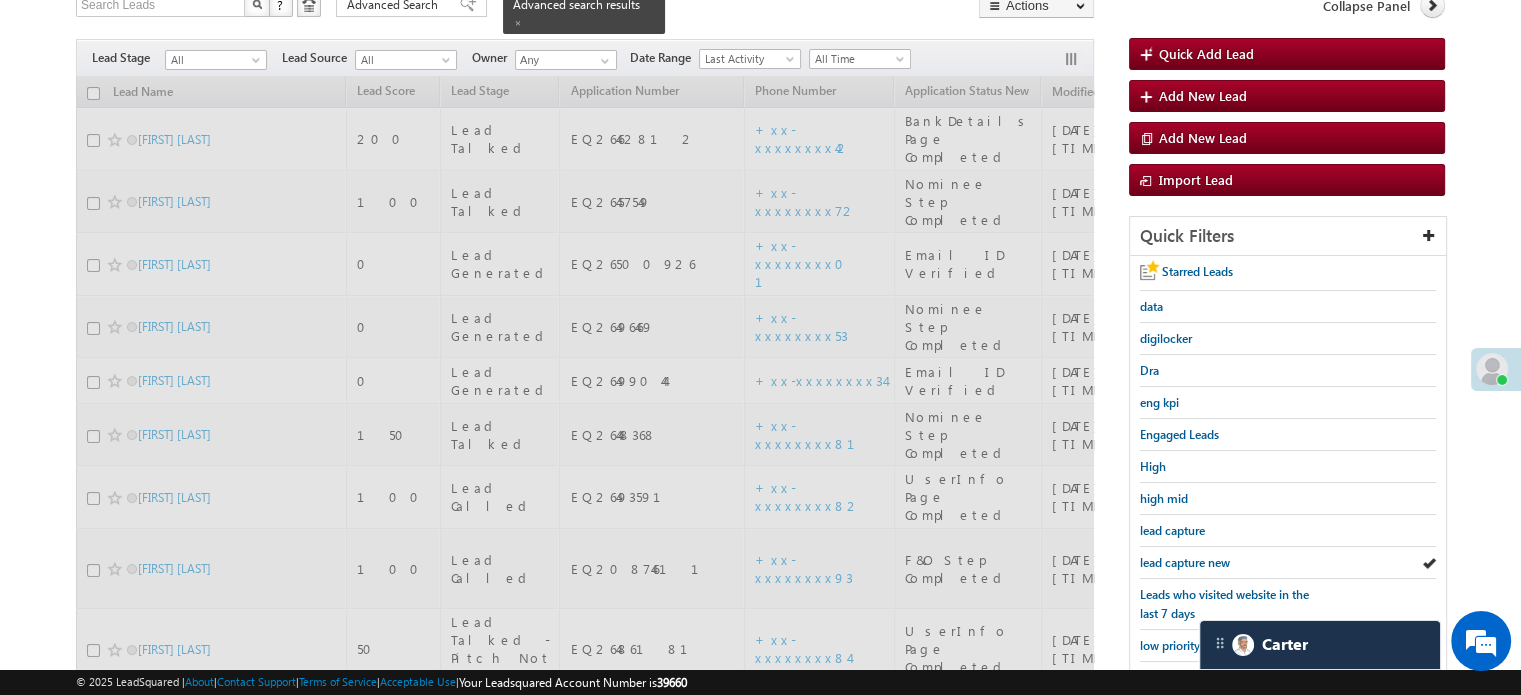 click on "lead capture new" at bounding box center [1185, 562] 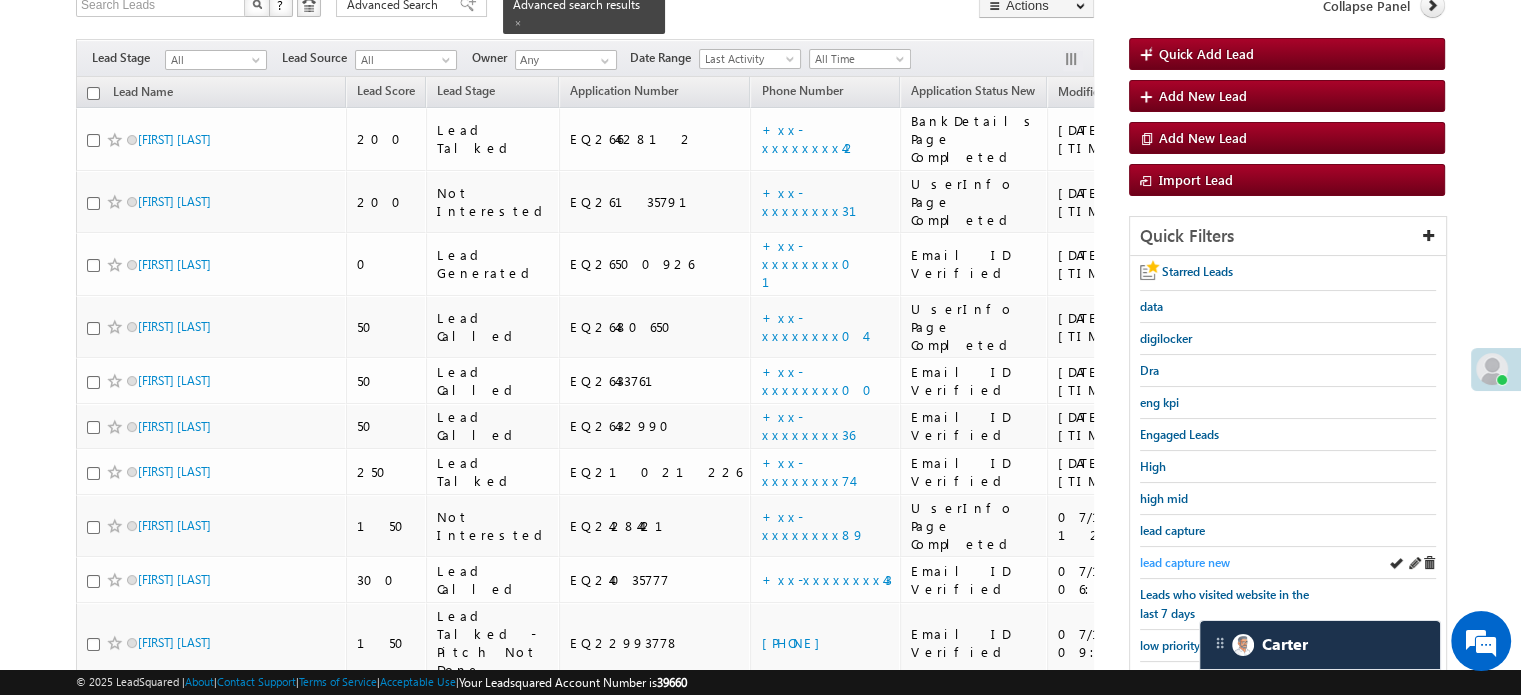 click on "lead capture new" at bounding box center [1185, 562] 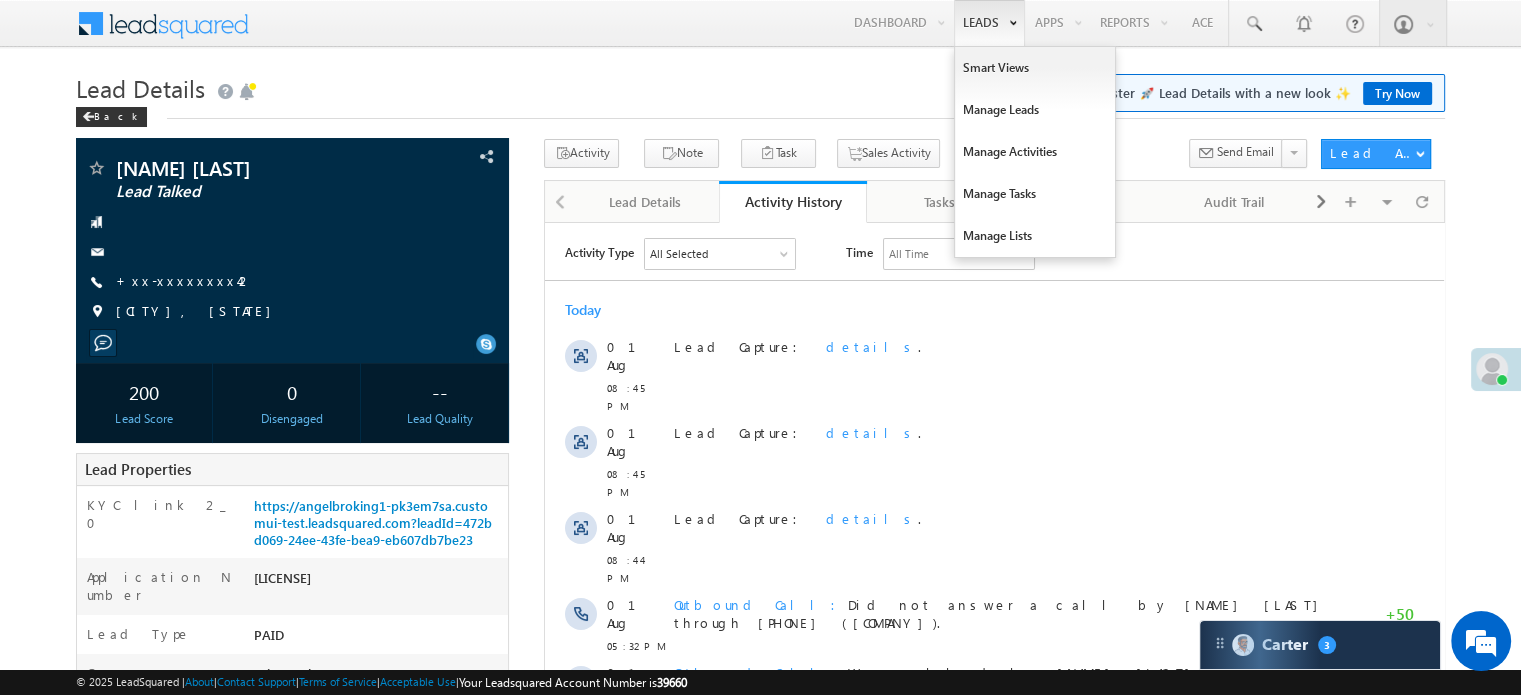 scroll, scrollTop: 0, scrollLeft: 0, axis: both 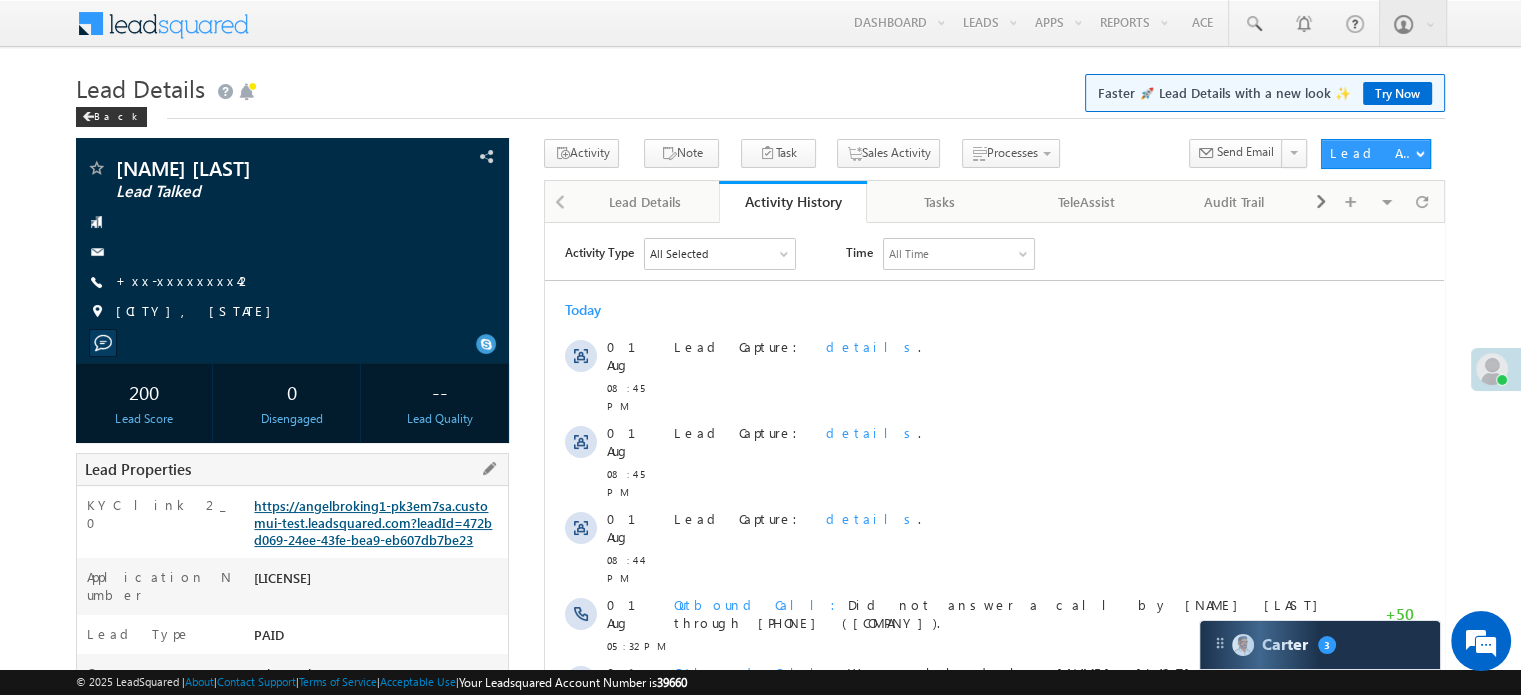 click on "https://angelbroking1-pk3em7sa.customui-test.leadsquared.com?leadId=472bd069-24ee-43fe-bea9-eb607db7be23" at bounding box center (373, 522) 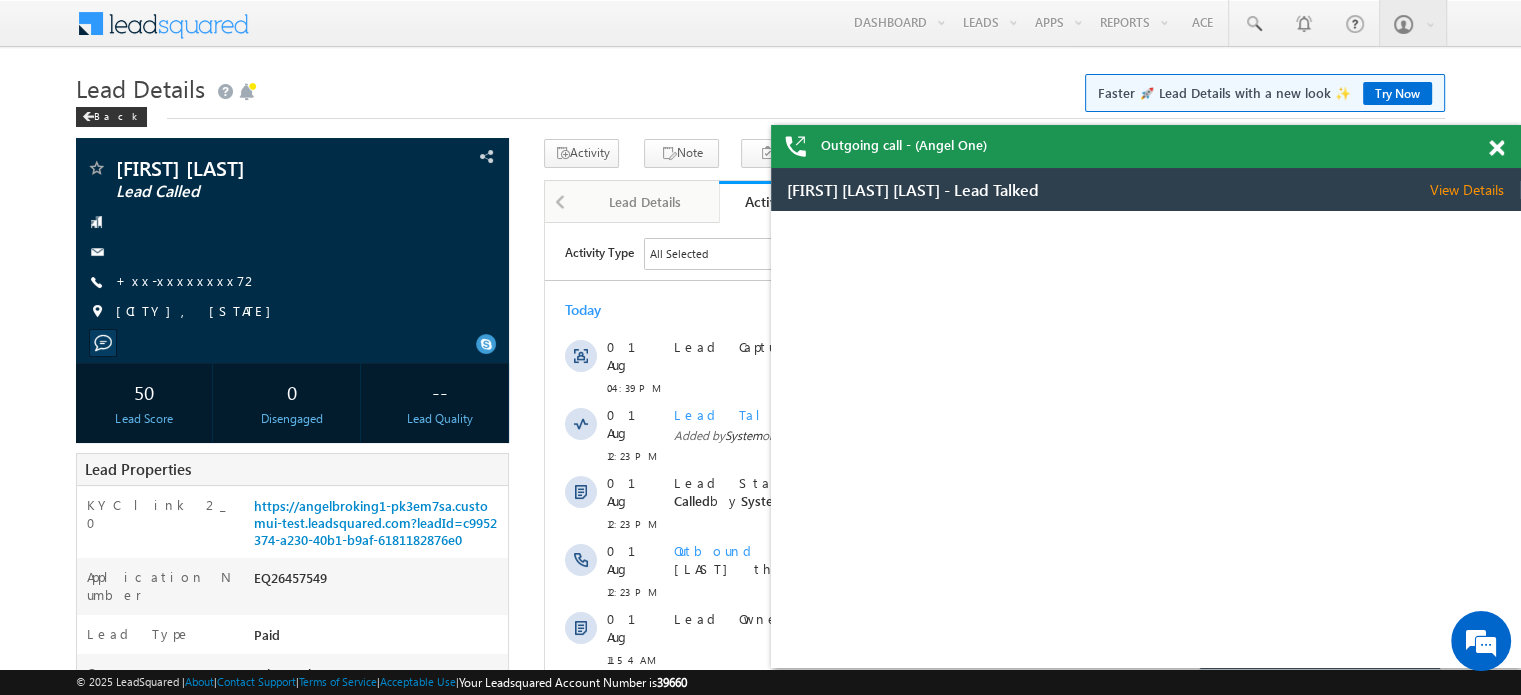 scroll, scrollTop: 0, scrollLeft: 0, axis: both 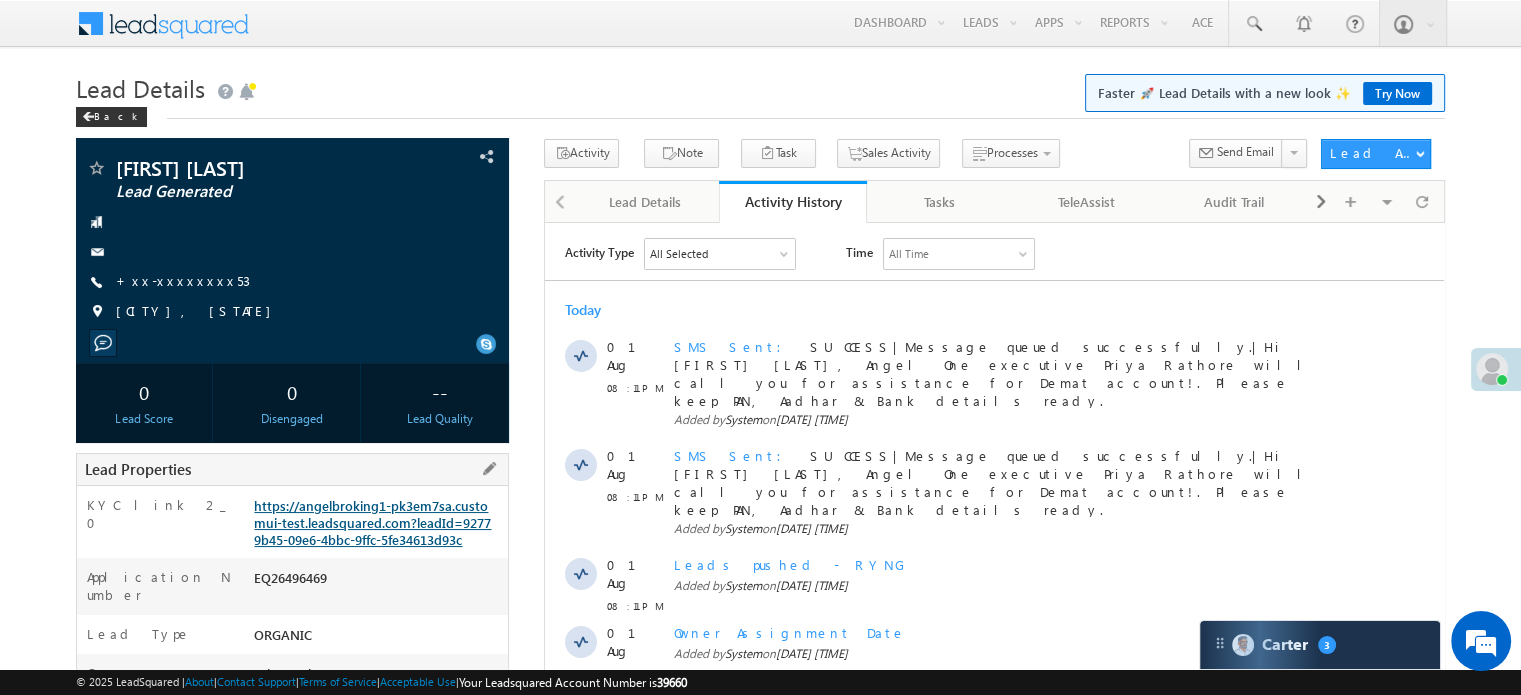 click on "https://angelbroking1-pk3em7sa.customui-test.leadsquared.com?leadId=92779b45-09e6-4bbc-9ffc-5fe34613d93c" at bounding box center [372, 522] 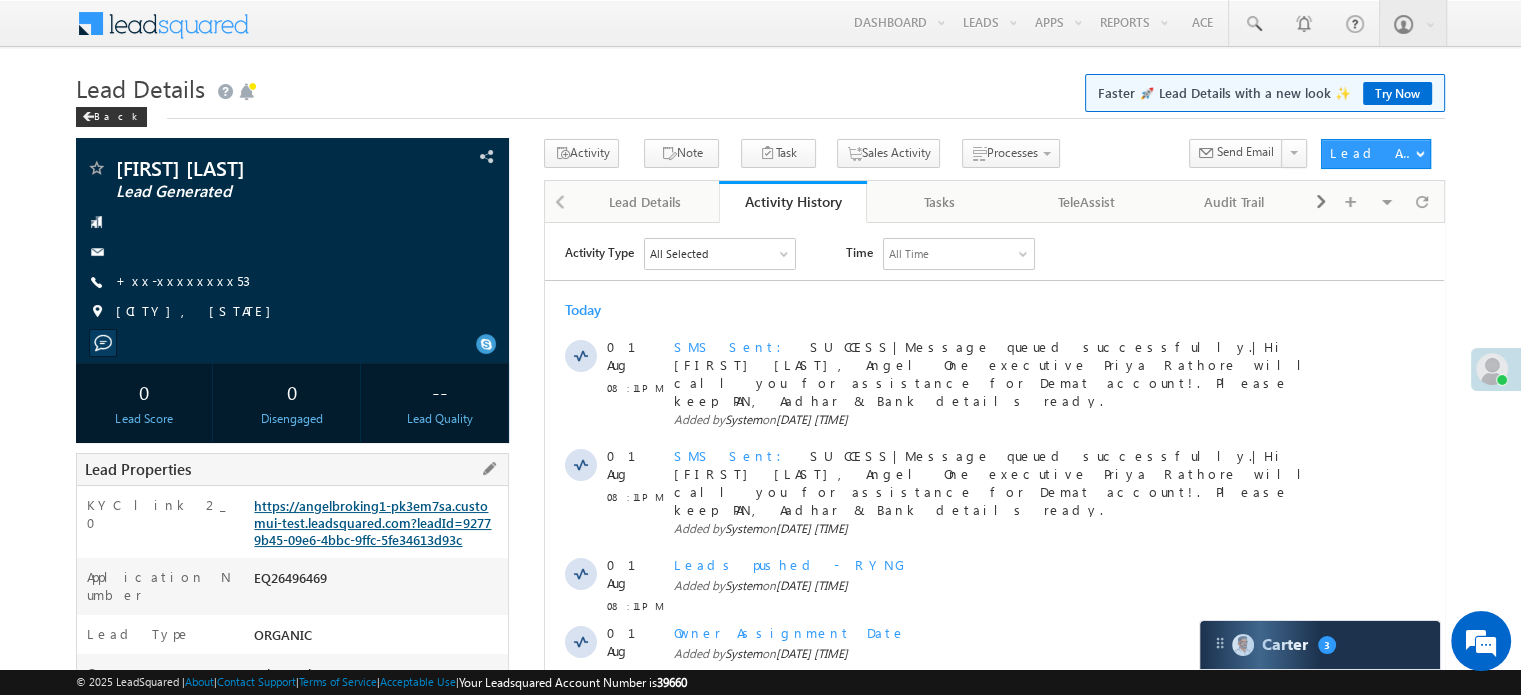 scroll, scrollTop: 0, scrollLeft: 0, axis: both 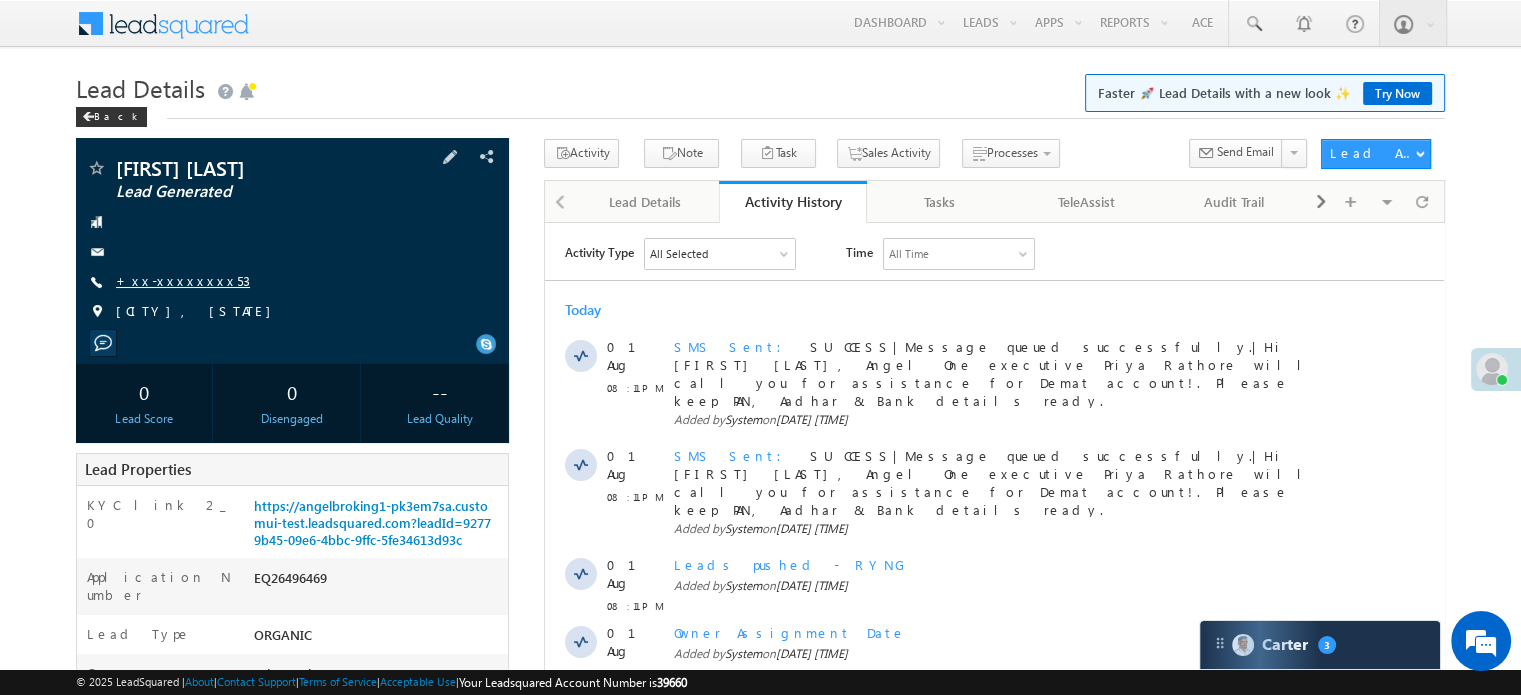 click on "+xx-xxxxxxxx53" at bounding box center (183, 280) 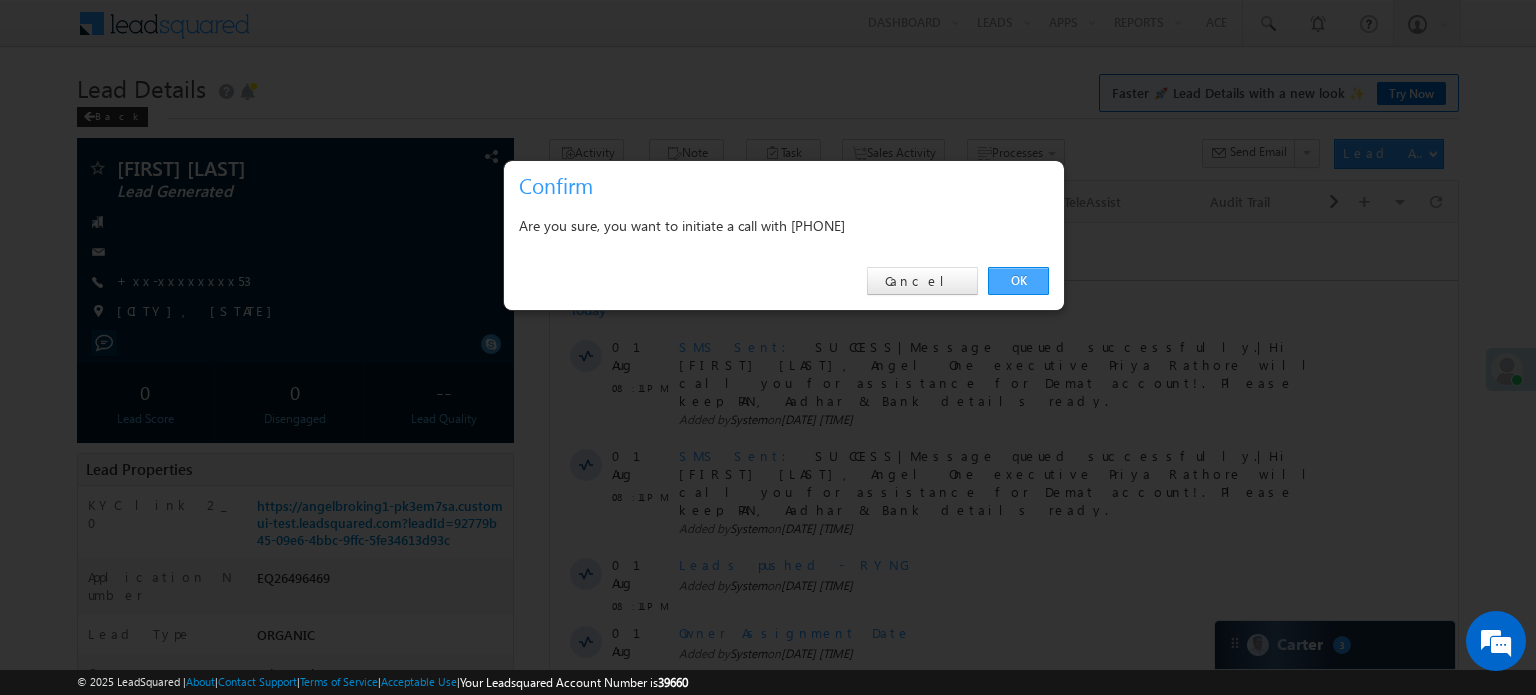 drag, startPoint x: 1040, startPoint y: 283, endPoint x: 356, endPoint y: 18, distance: 733.54004 